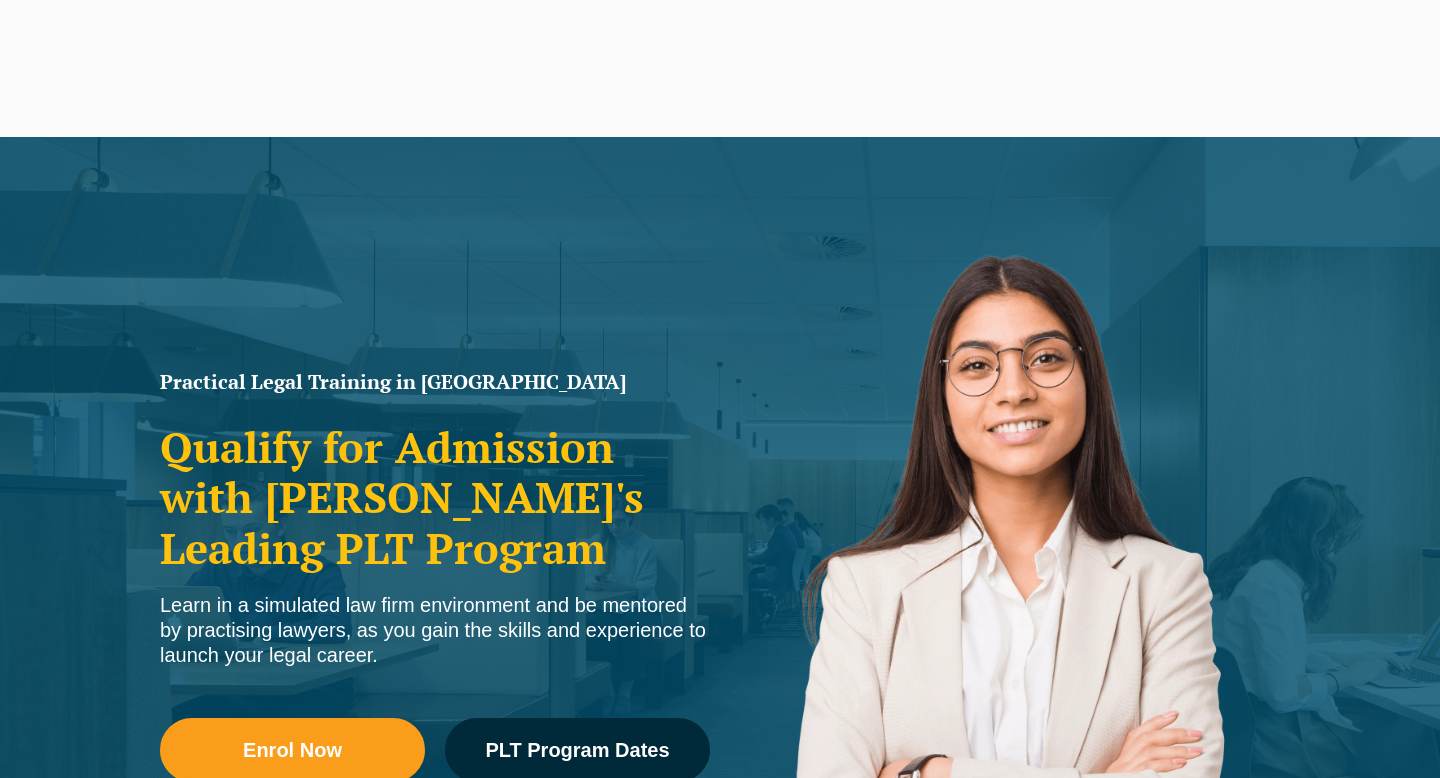 scroll, scrollTop: 534, scrollLeft: 0, axis: vertical 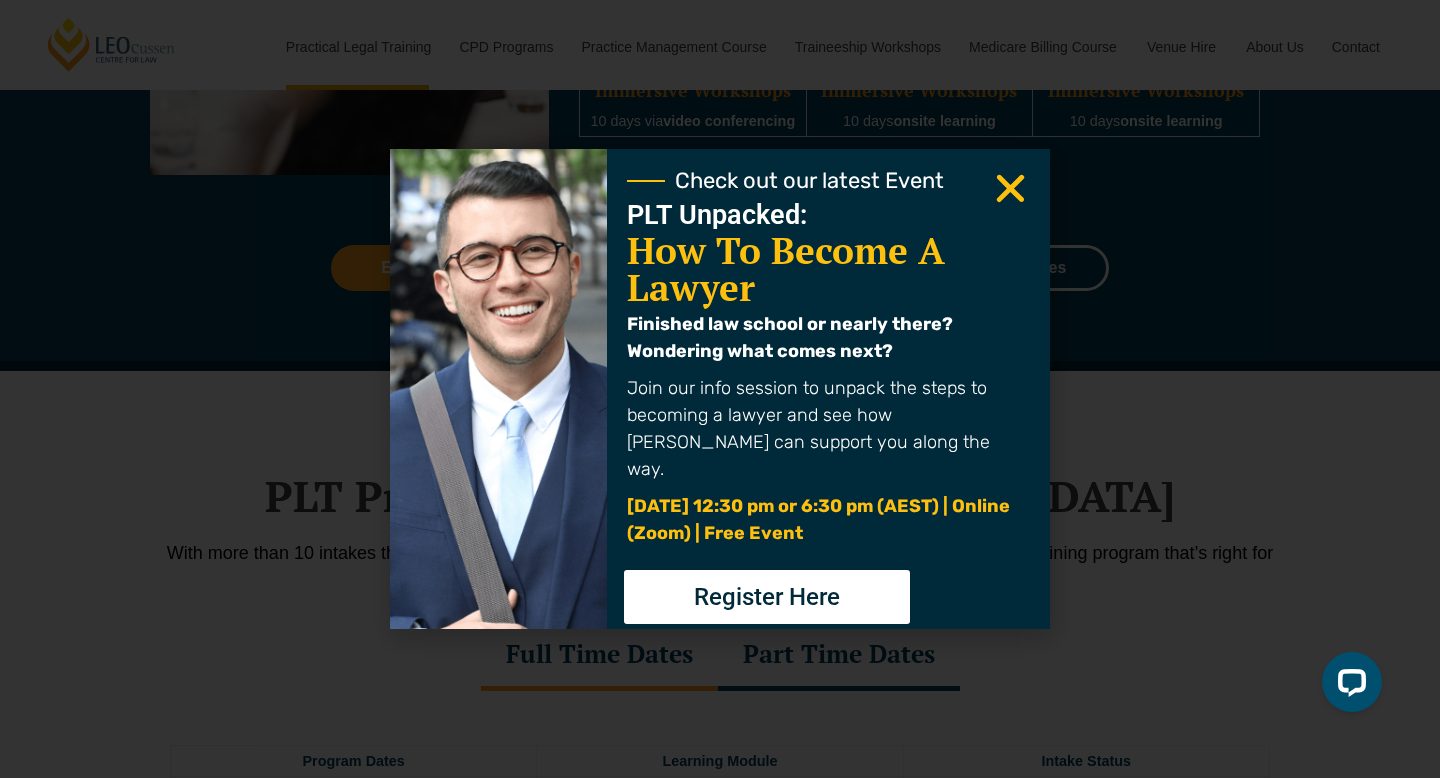 click 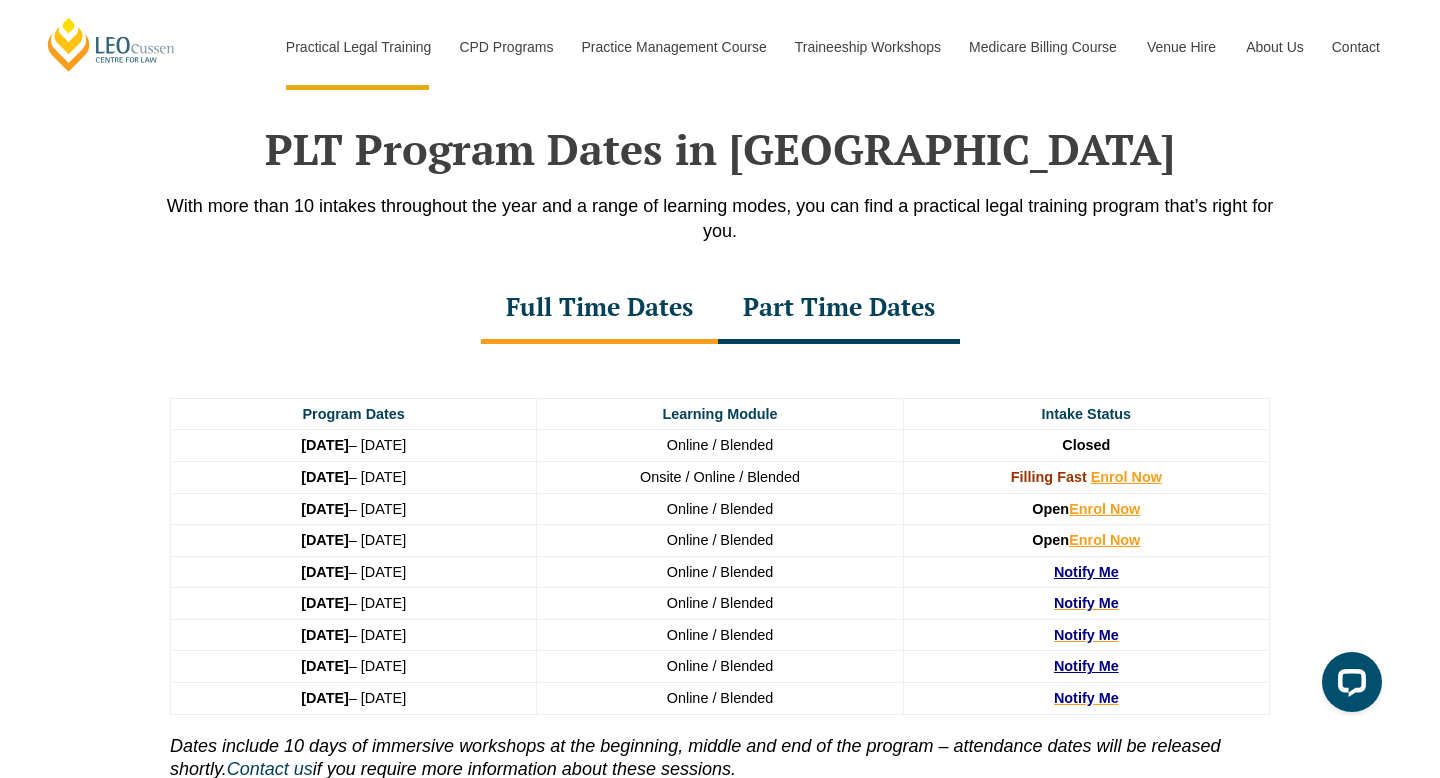 scroll, scrollTop: 2688, scrollLeft: 0, axis: vertical 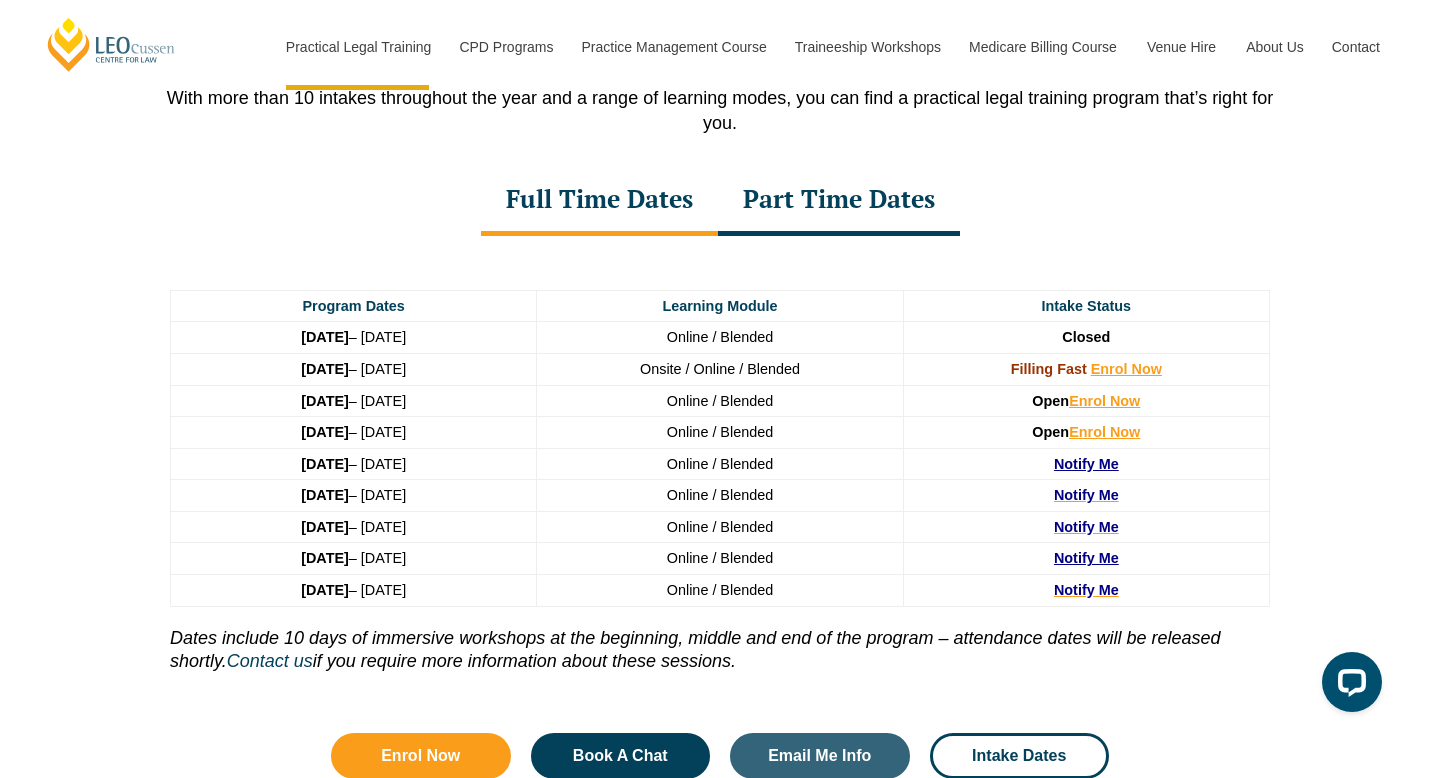 drag, startPoint x: 468, startPoint y: 401, endPoint x: 581, endPoint y: 400, distance: 113.004425 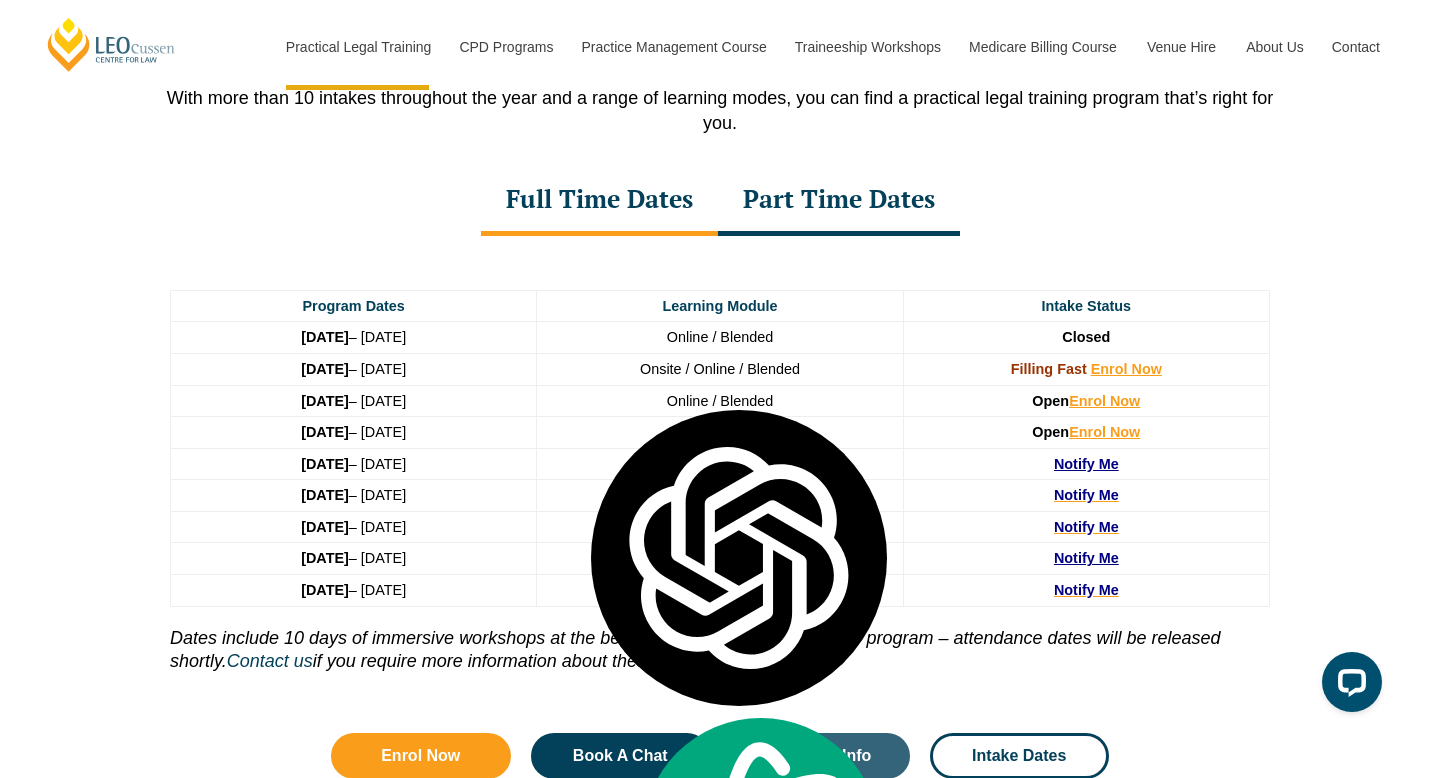 drag, startPoint x: 431, startPoint y: 434, endPoint x: 565, endPoint y: 436, distance: 134.01492 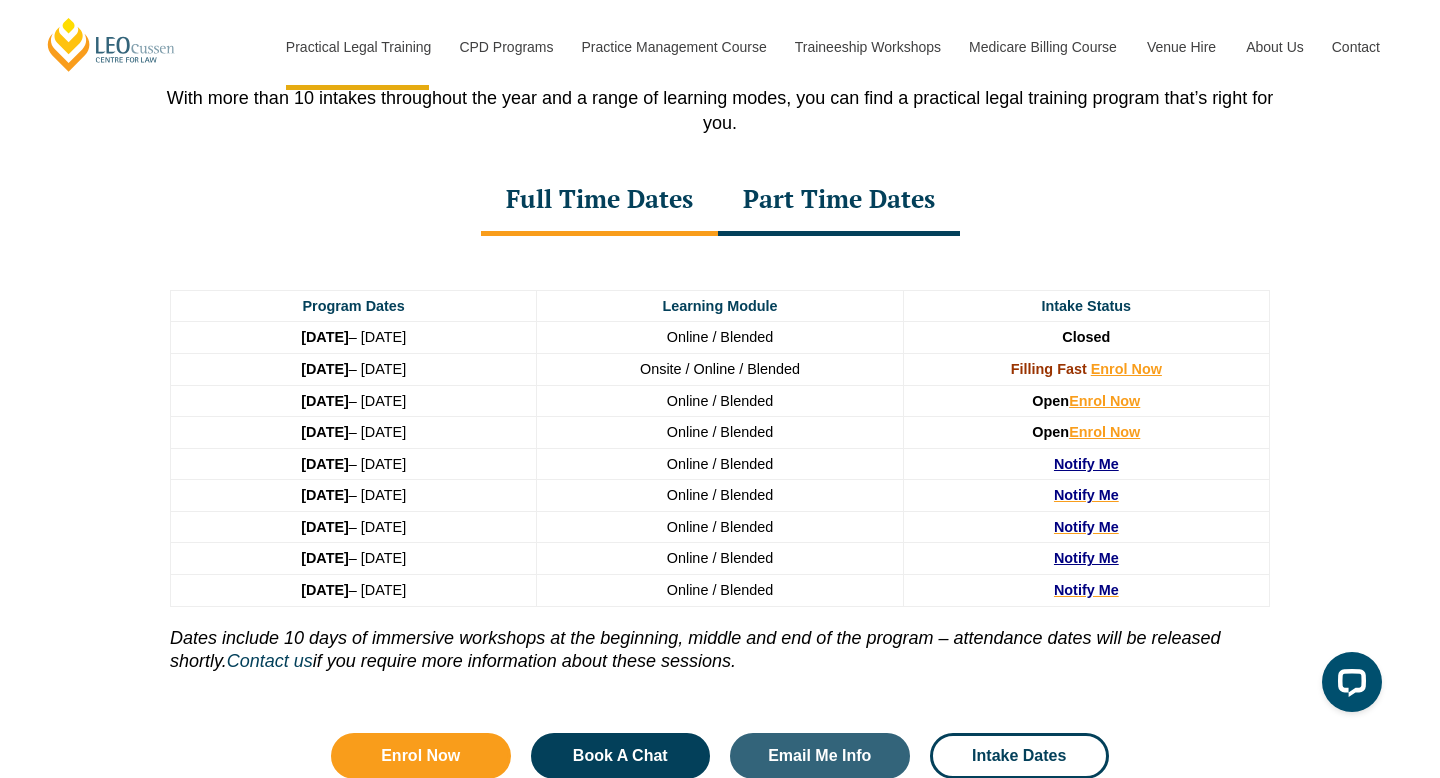 click on "Online / Blended" at bounding box center [720, 433] 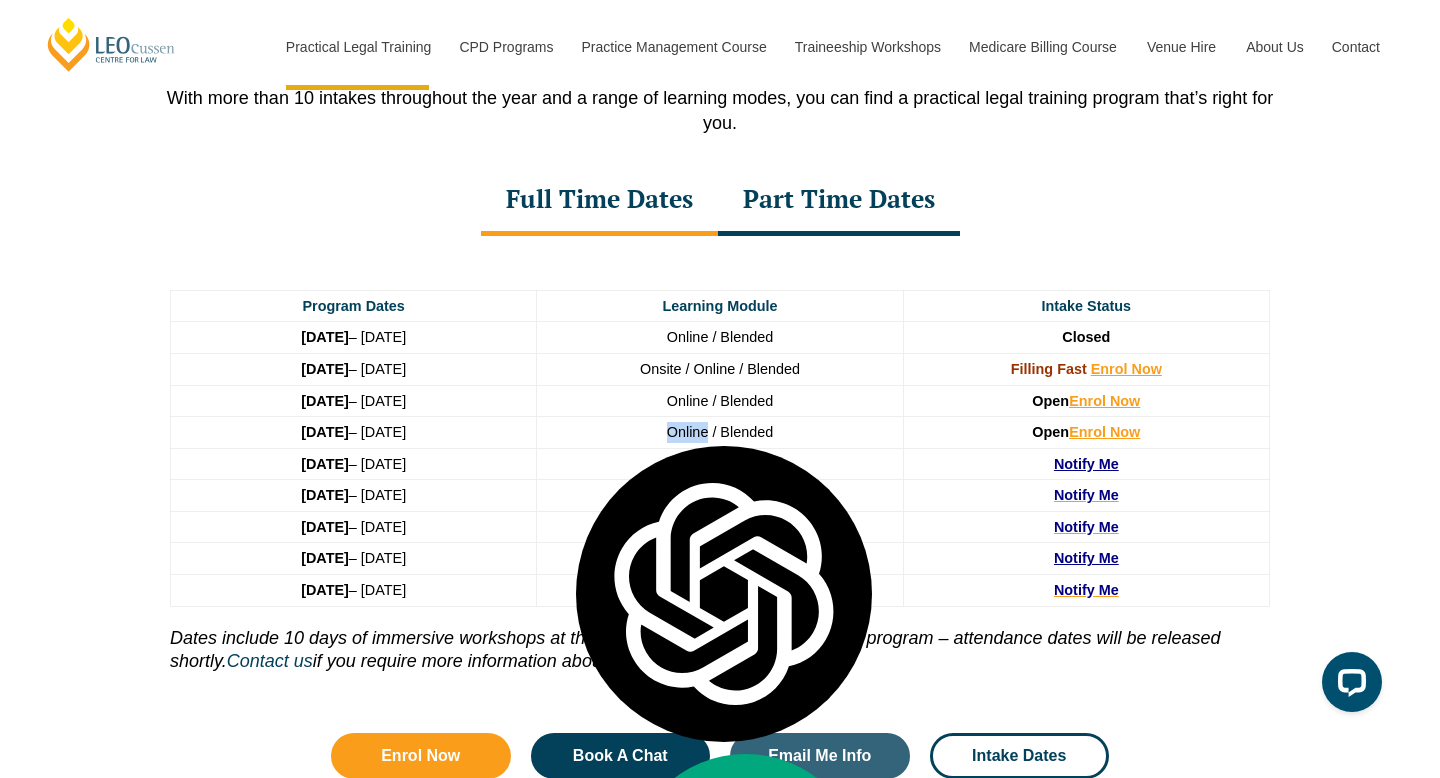 click on "Online / Blended" at bounding box center (720, 433) 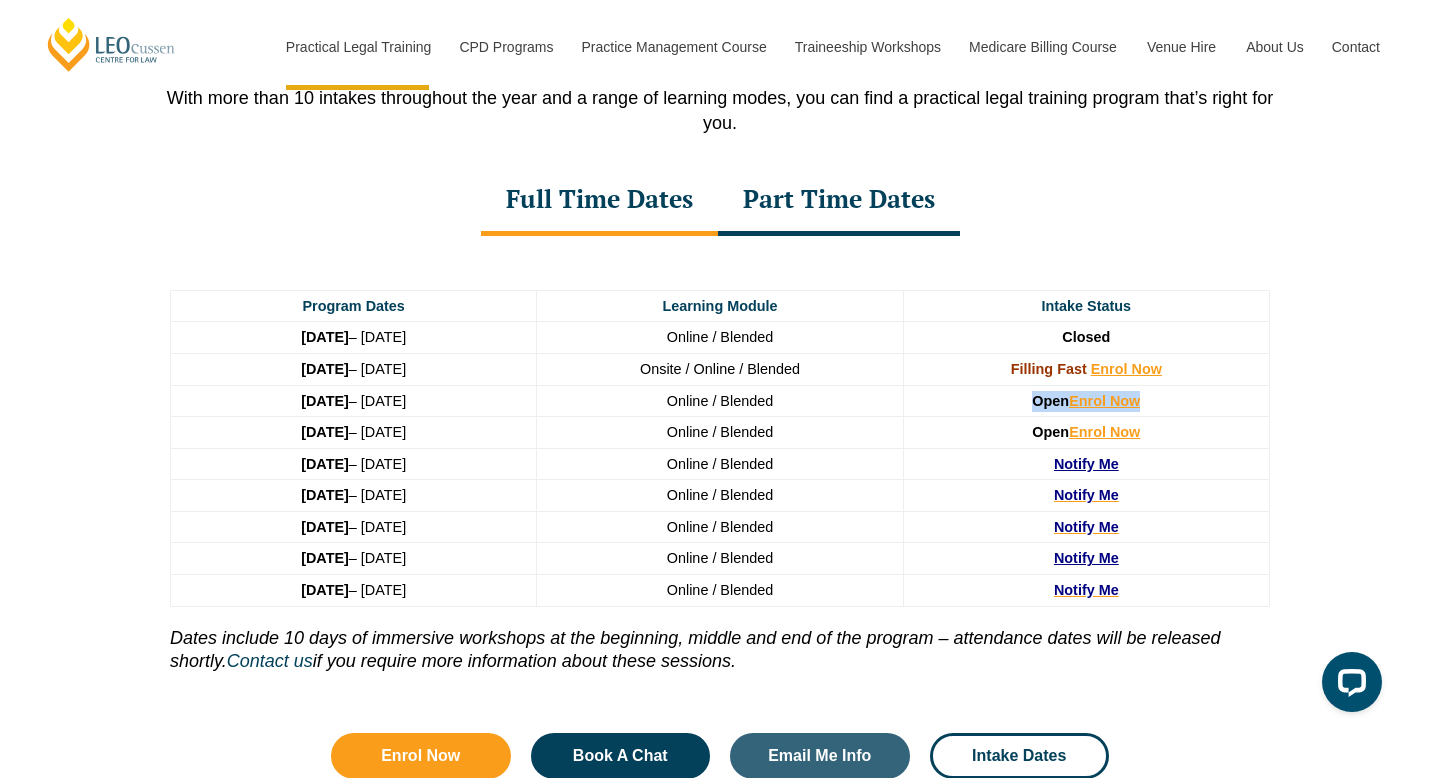 drag, startPoint x: 247, startPoint y: 438, endPoint x: 711, endPoint y: 420, distance: 464.349 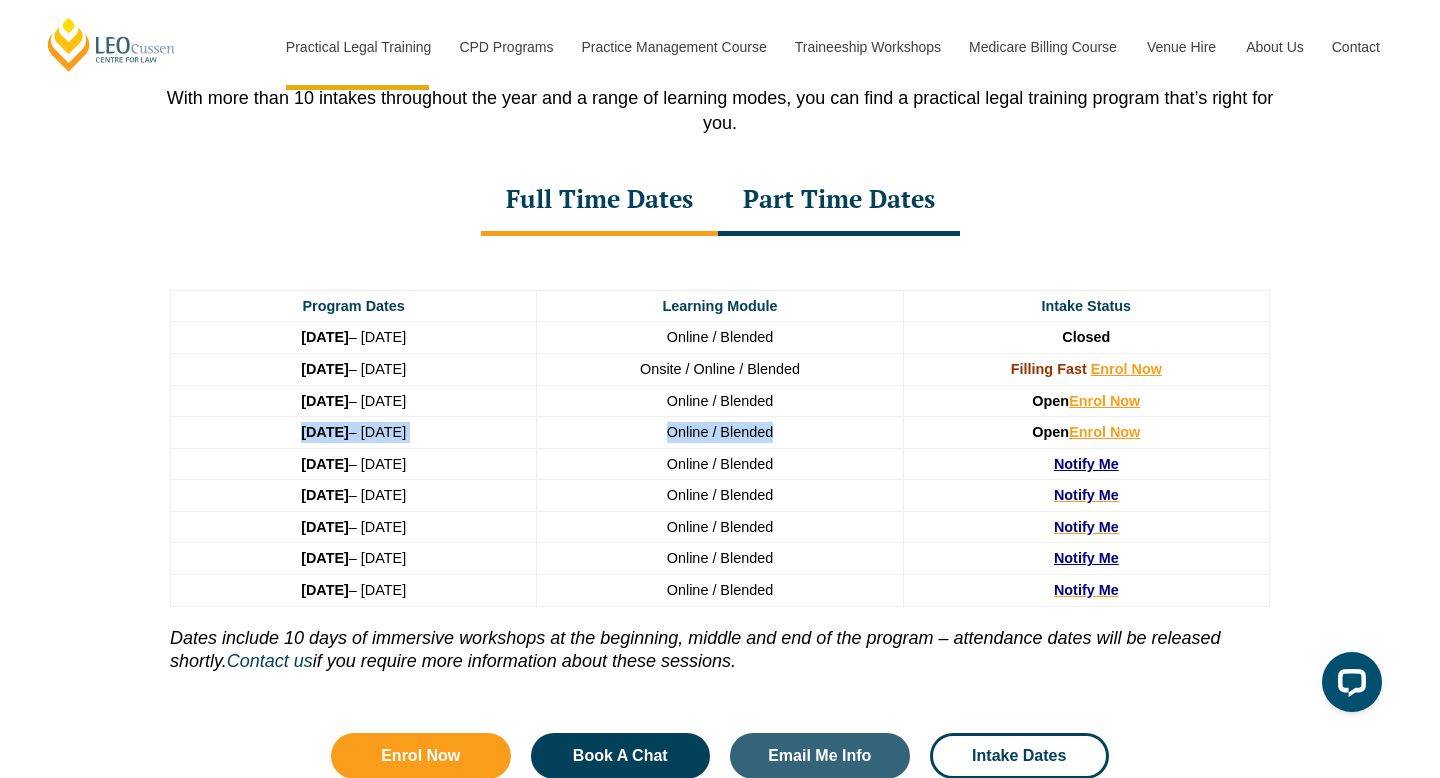 drag, startPoint x: 245, startPoint y: 437, endPoint x: 888, endPoint y: 445, distance: 643.04974 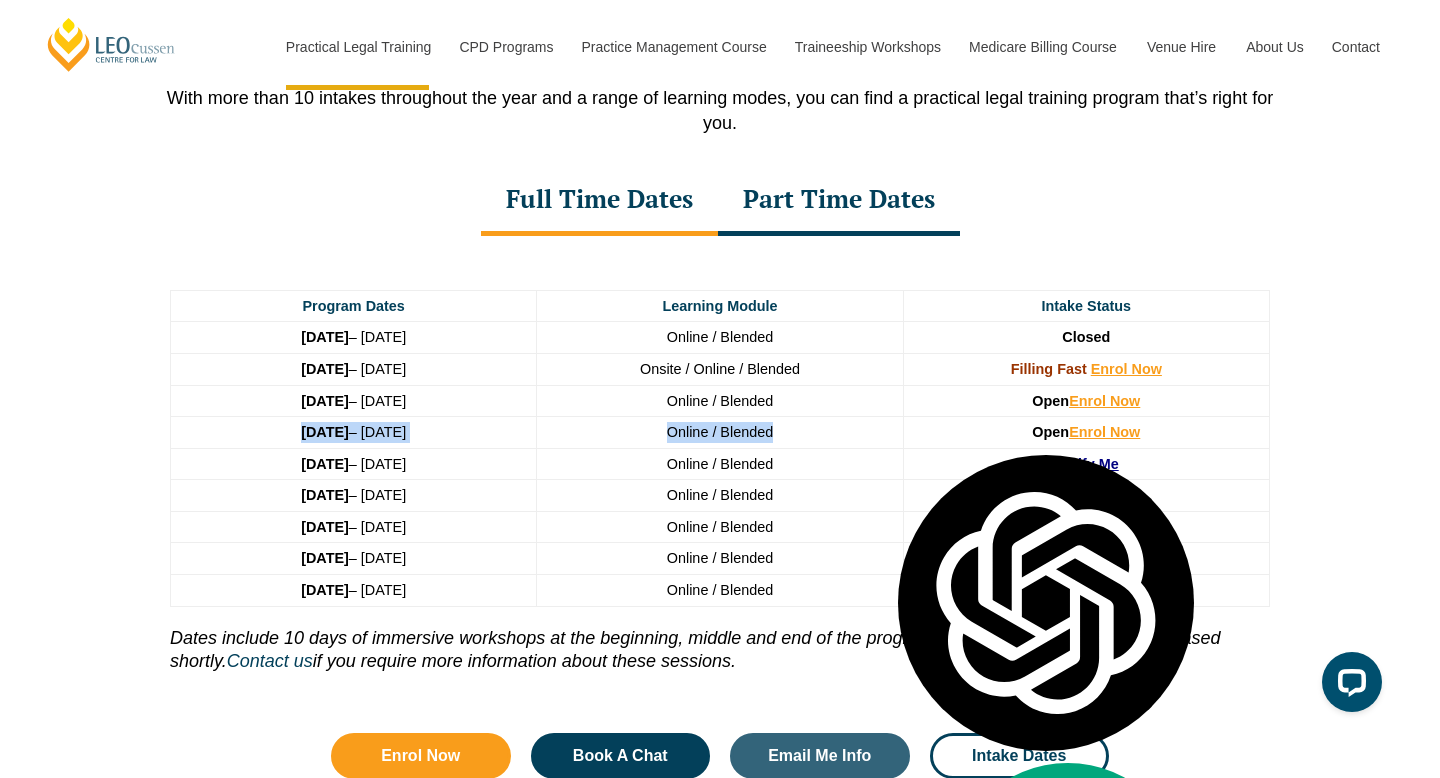 click on "[DATE]   – [DATE]" at bounding box center (354, 464) 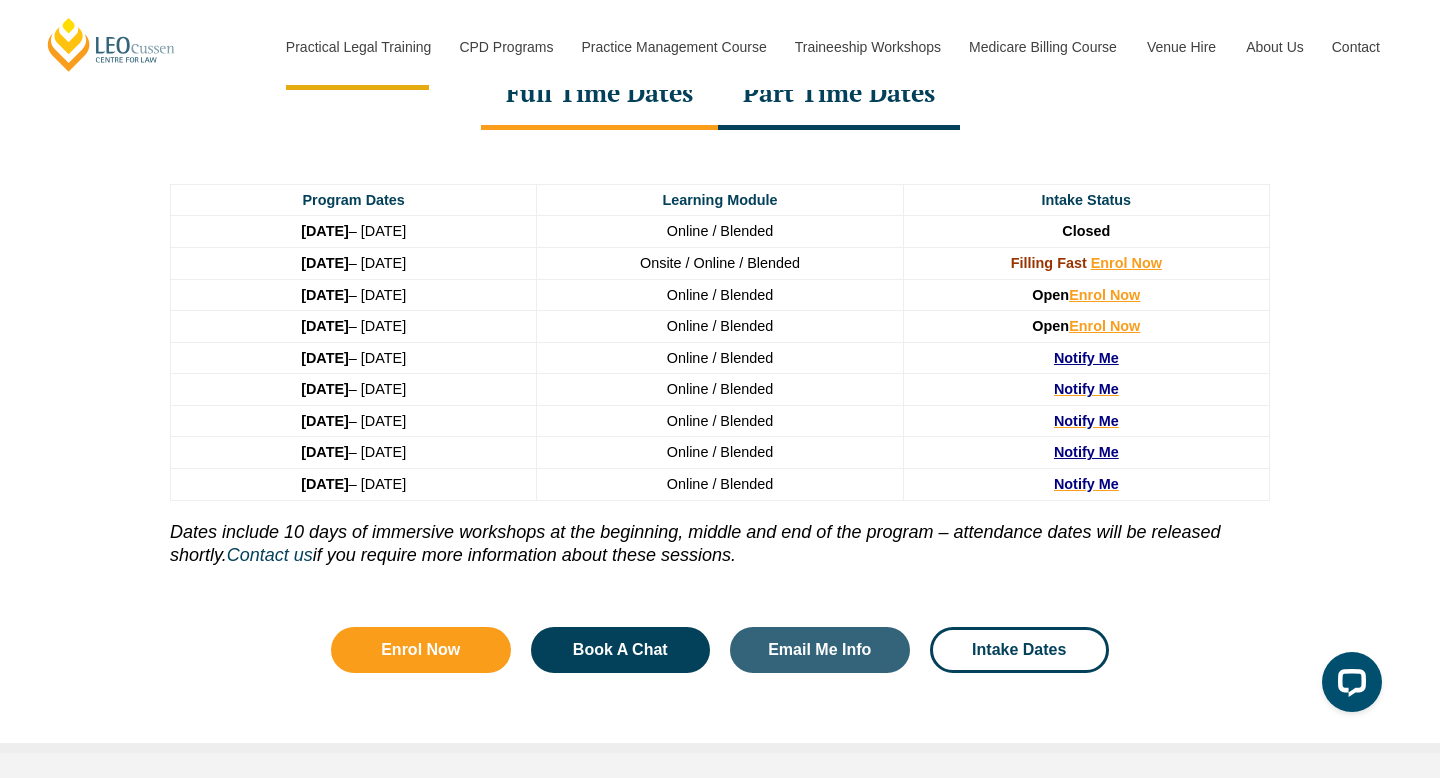 scroll, scrollTop: 2809, scrollLeft: 0, axis: vertical 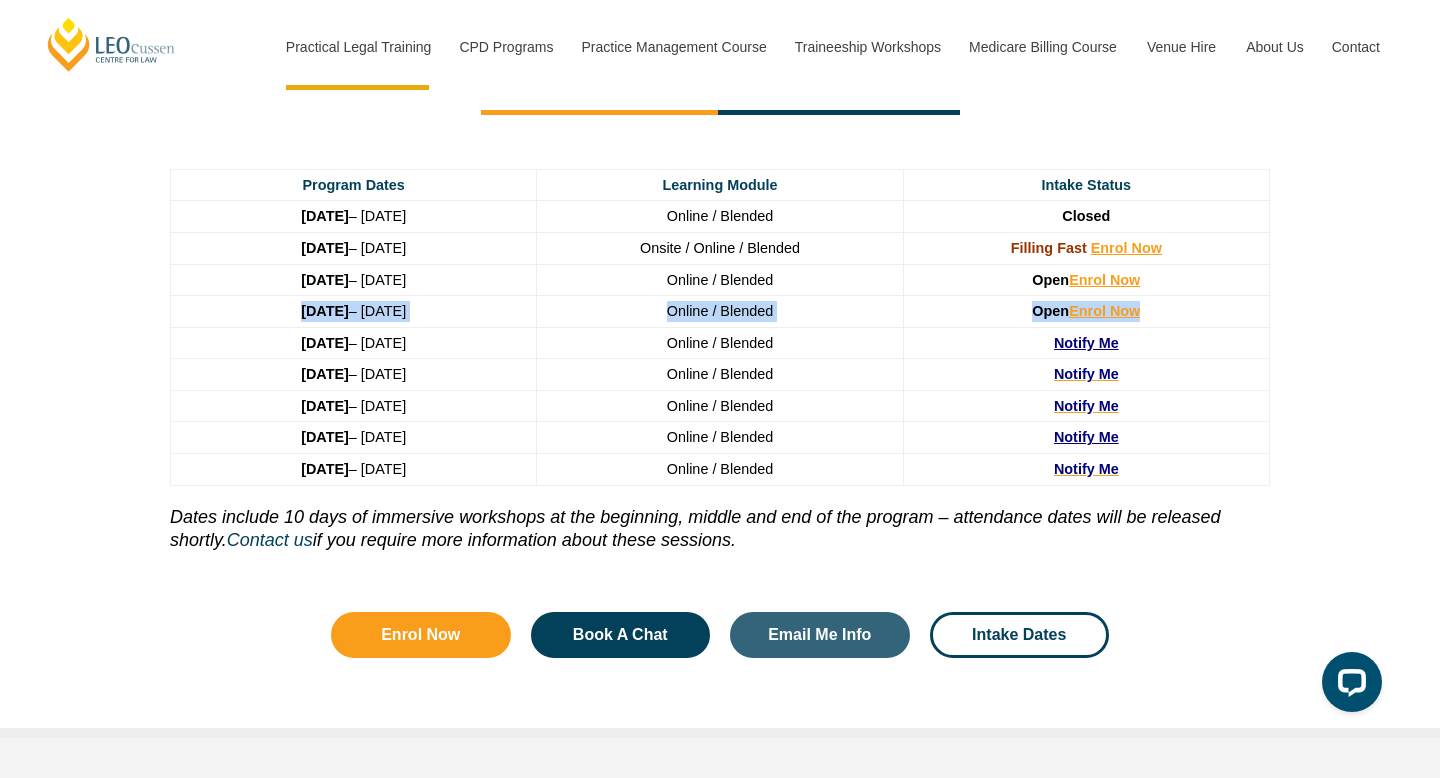 drag, startPoint x: 247, startPoint y: 315, endPoint x: 1154, endPoint y: 311, distance: 907.00885 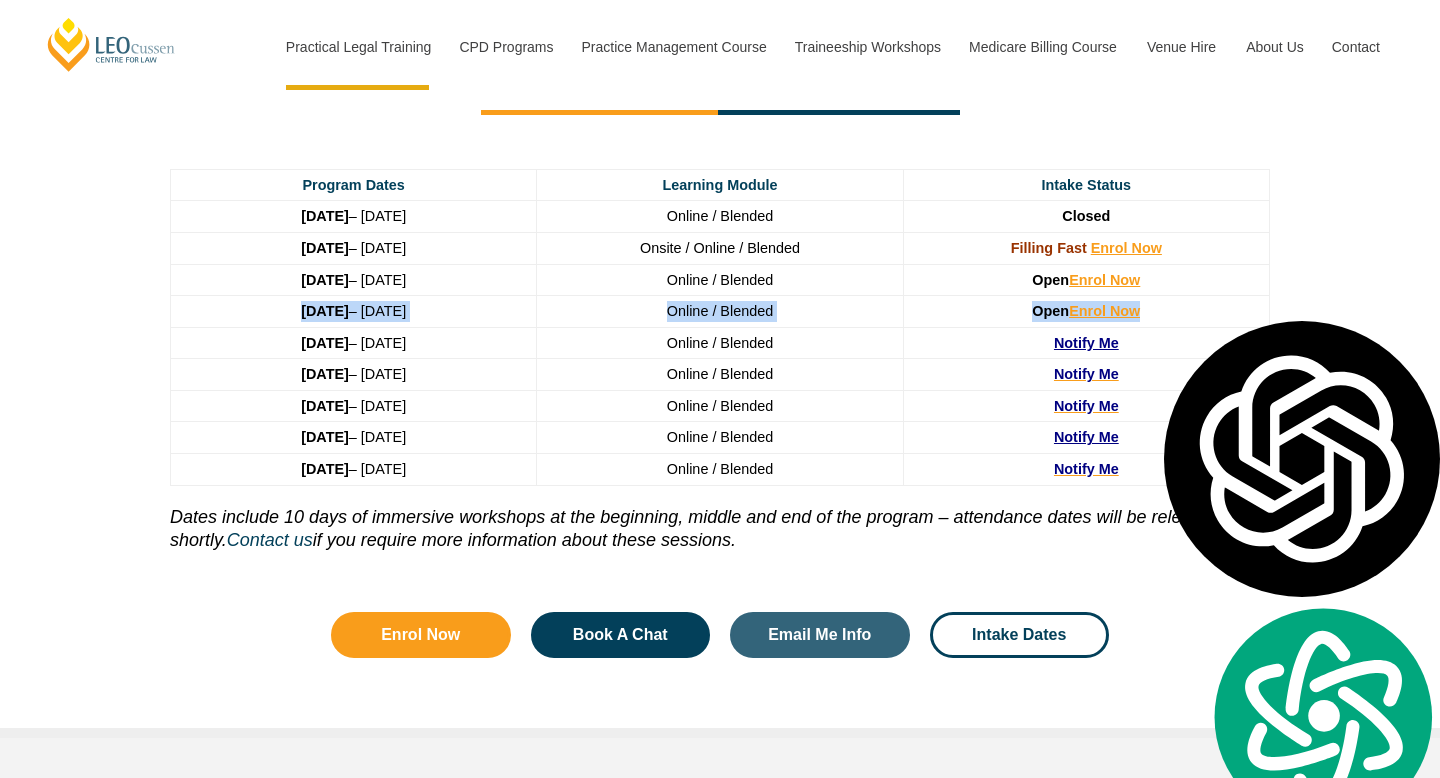 click on "Closed" at bounding box center (1086, 217) 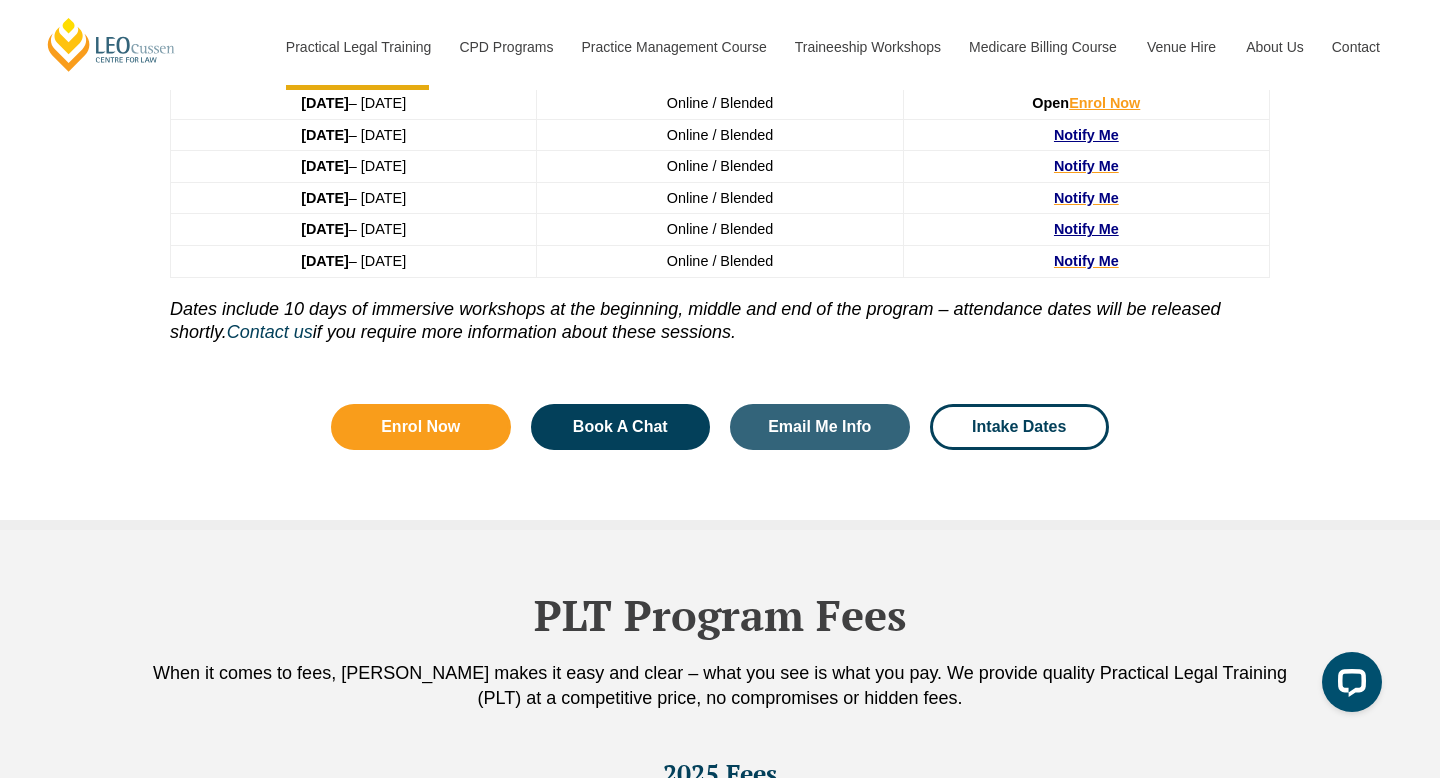 scroll, scrollTop: 3018, scrollLeft: 0, axis: vertical 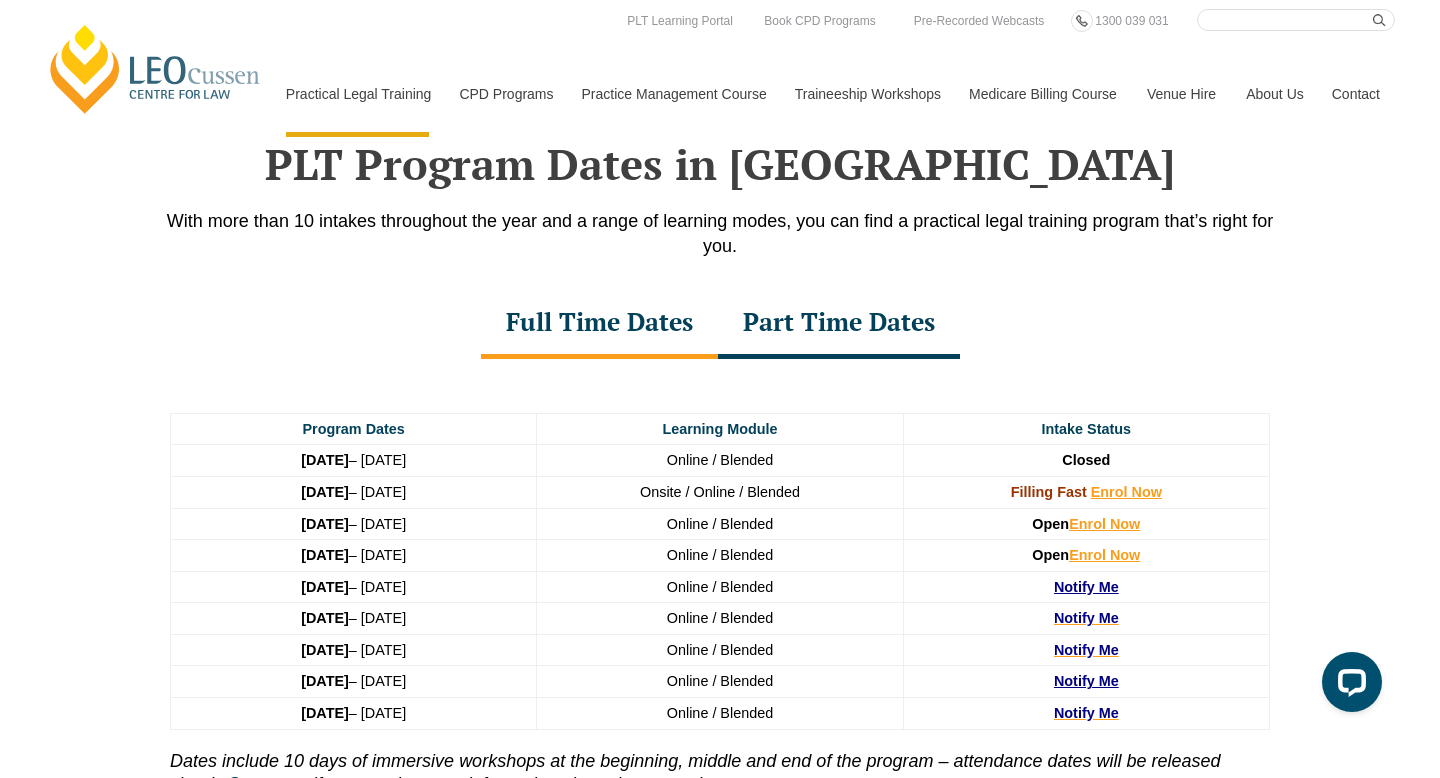 click on "Online / Blended" at bounding box center (720, 461) 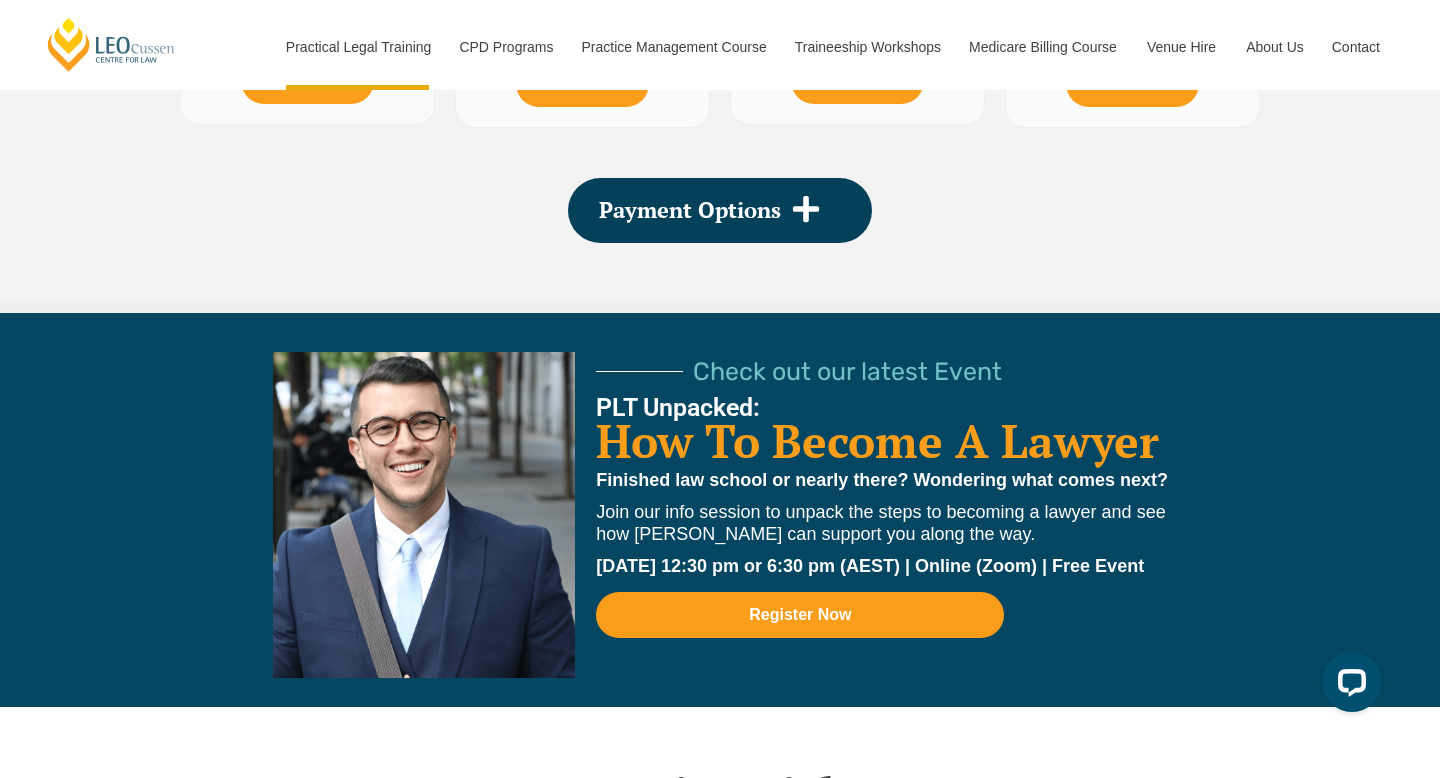 scroll, scrollTop: 3743, scrollLeft: 0, axis: vertical 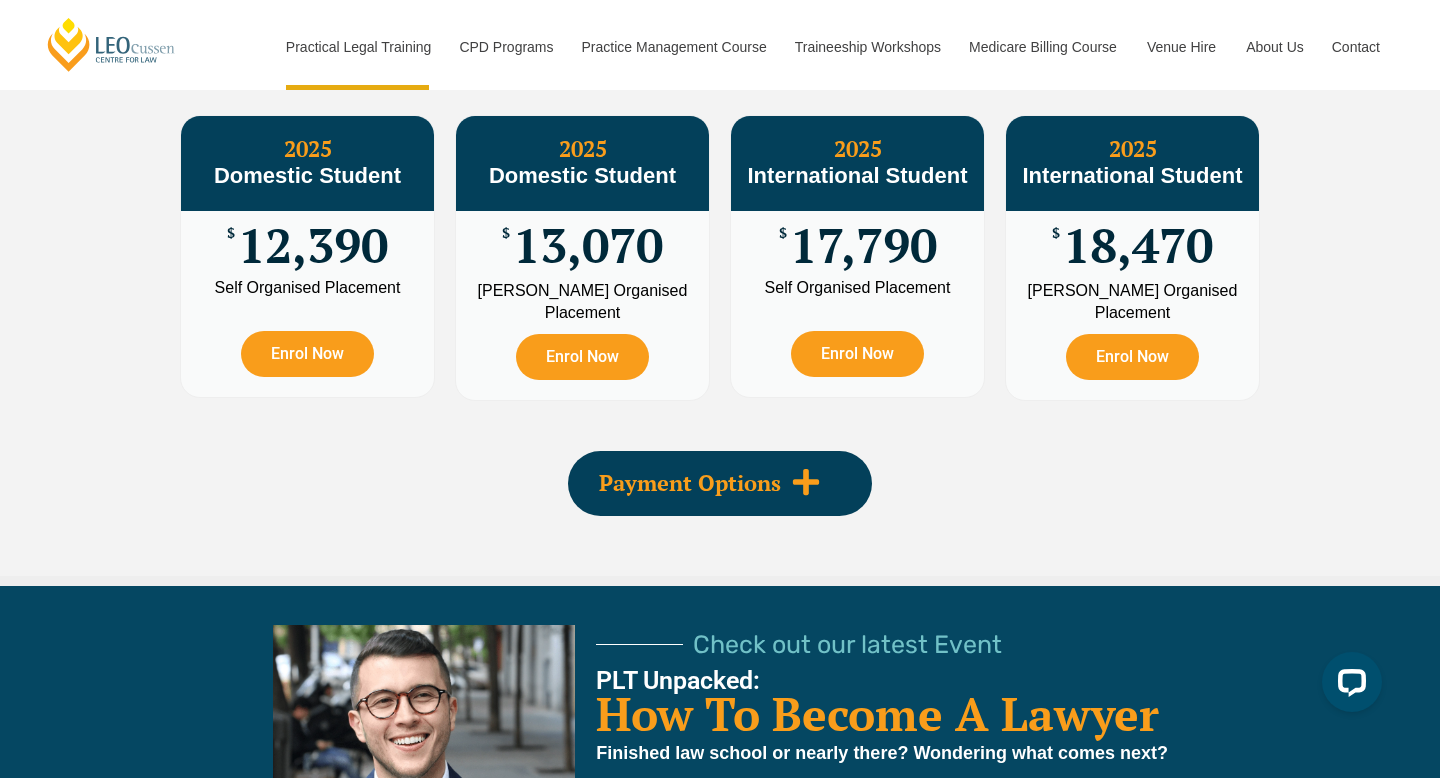 click on "Payment Options" at bounding box center (690, 483) 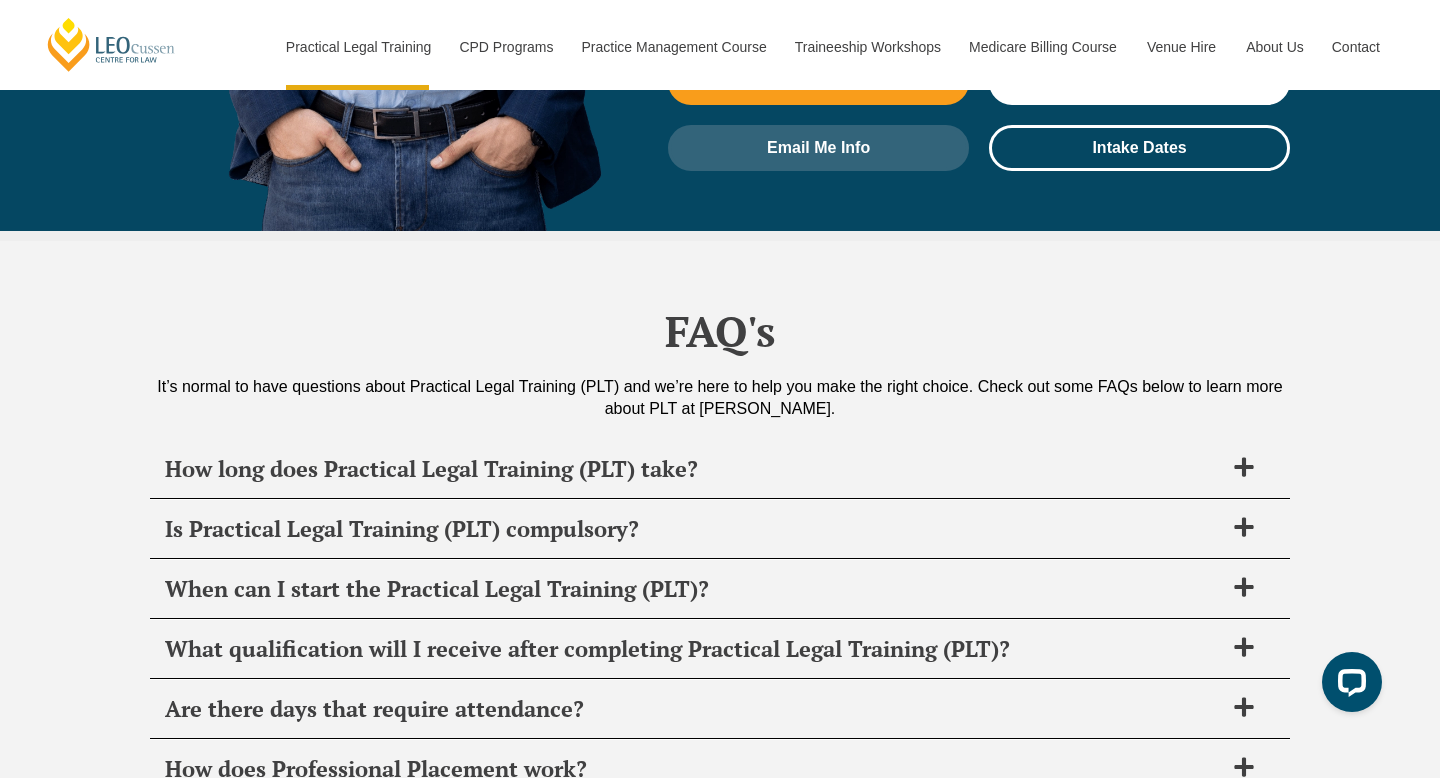 scroll, scrollTop: 9515, scrollLeft: 0, axis: vertical 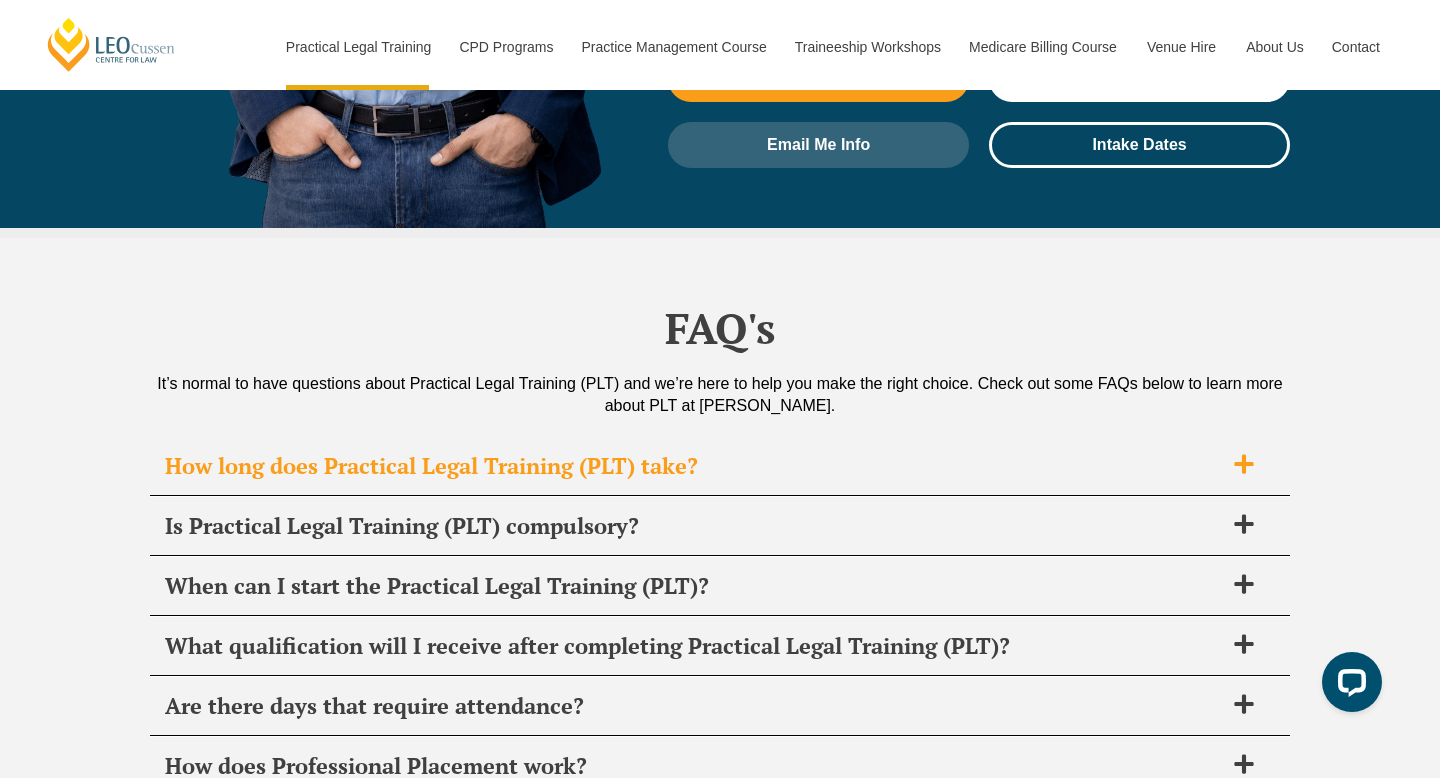 click on "How long does Practical Legal Training (PLT) take?" at bounding box center [694, 466] 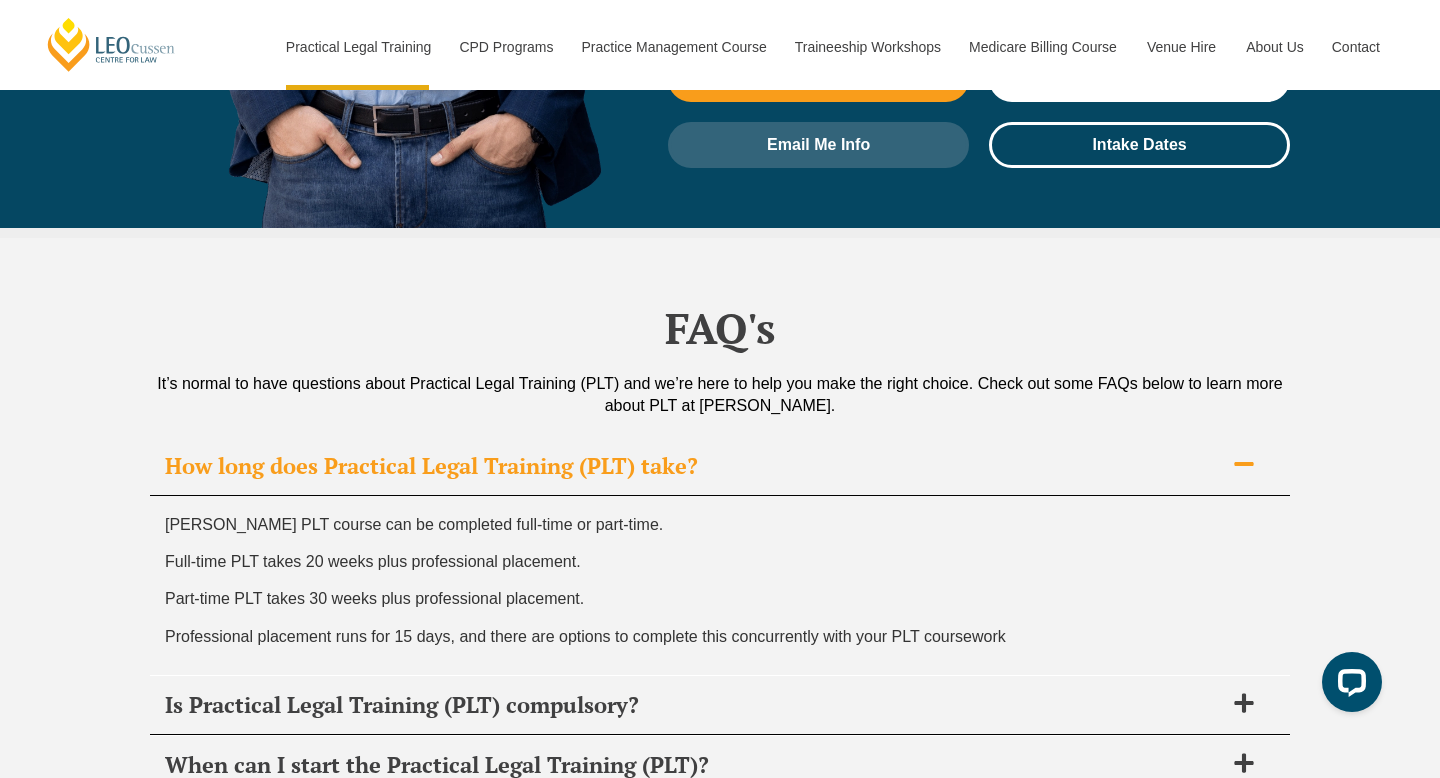 click on "How long does Practical Legal Training (PLT) take?" at bounding box center (694, 466) 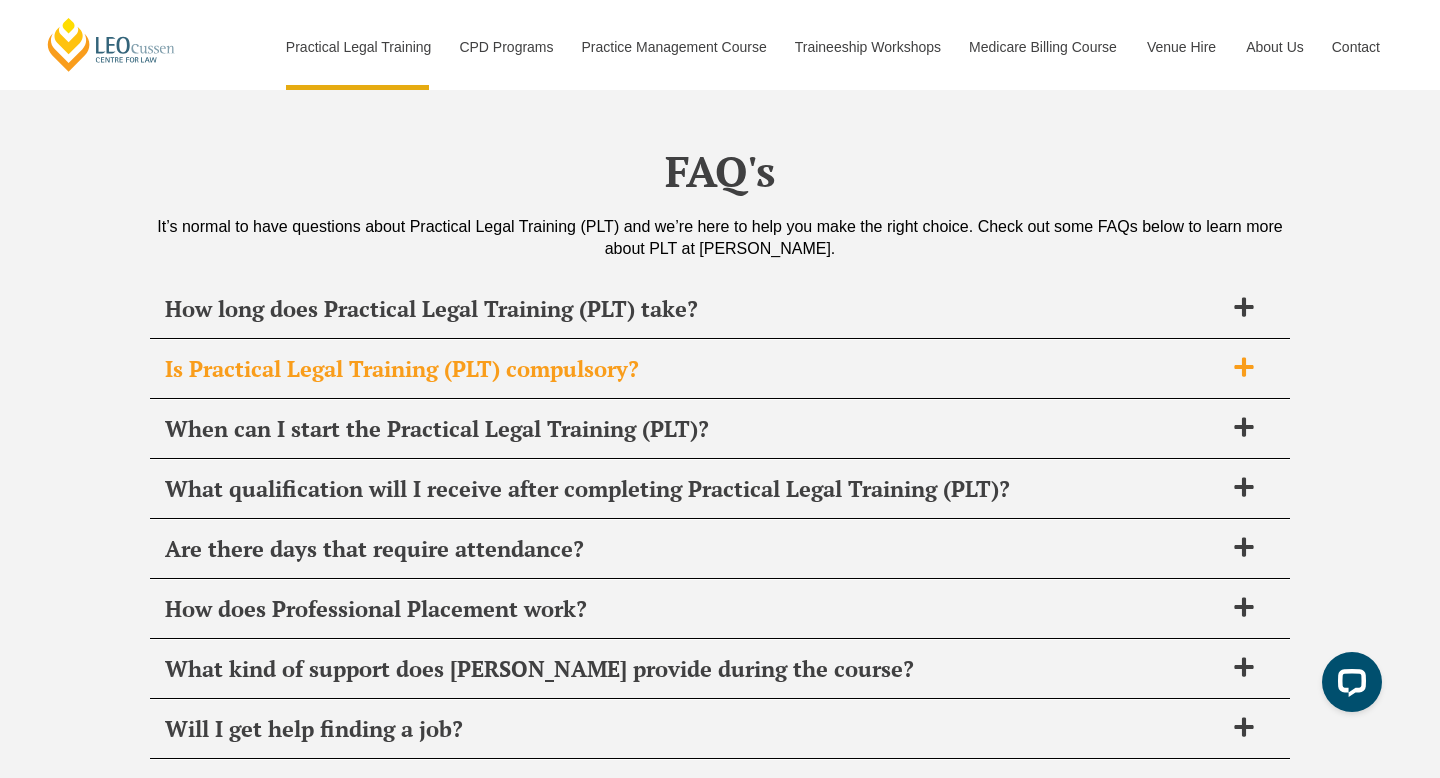 scroll, scrollTop: 9678, scrollLeft: 0, axis: vertical 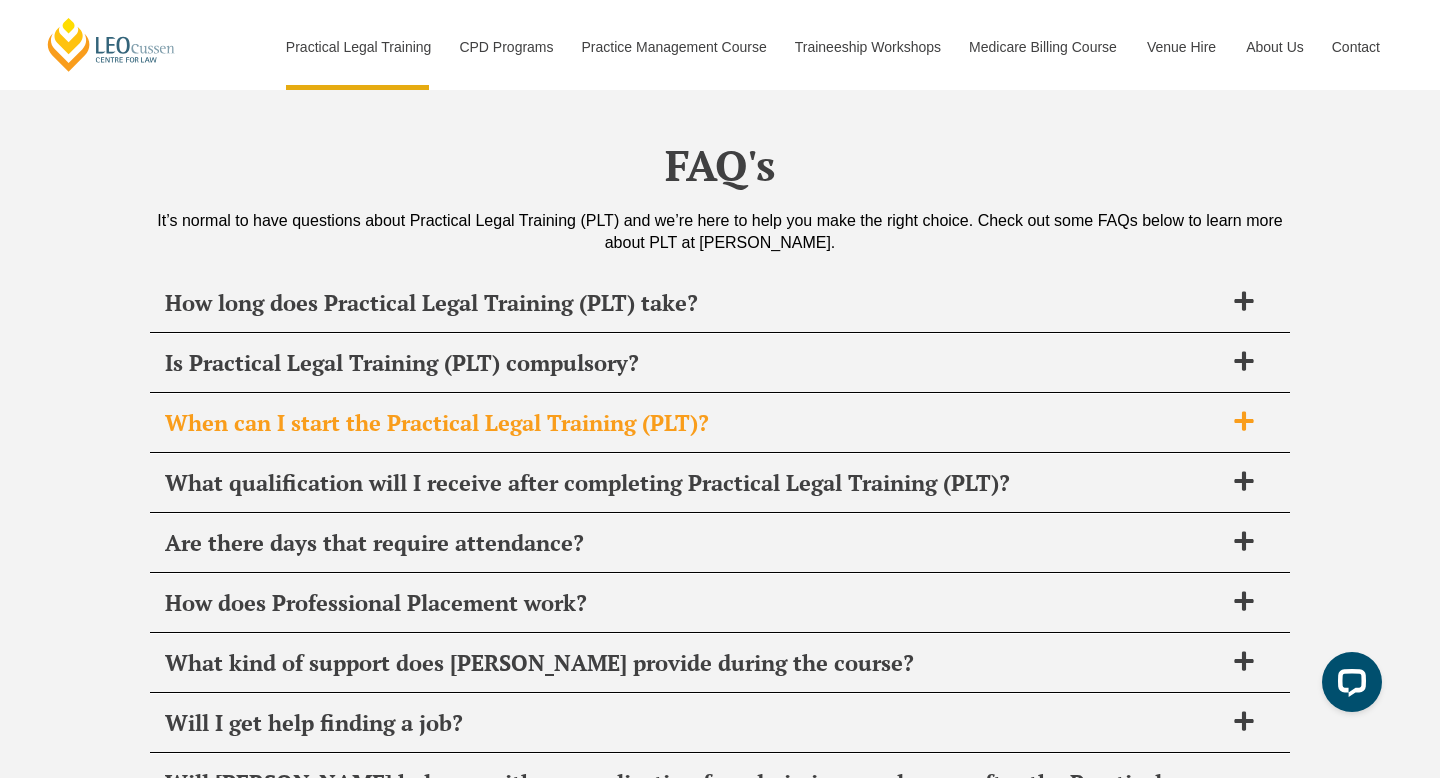 click on "When can I start the Practical Legal Training (PLT)?" at bounding box center [720, 423] 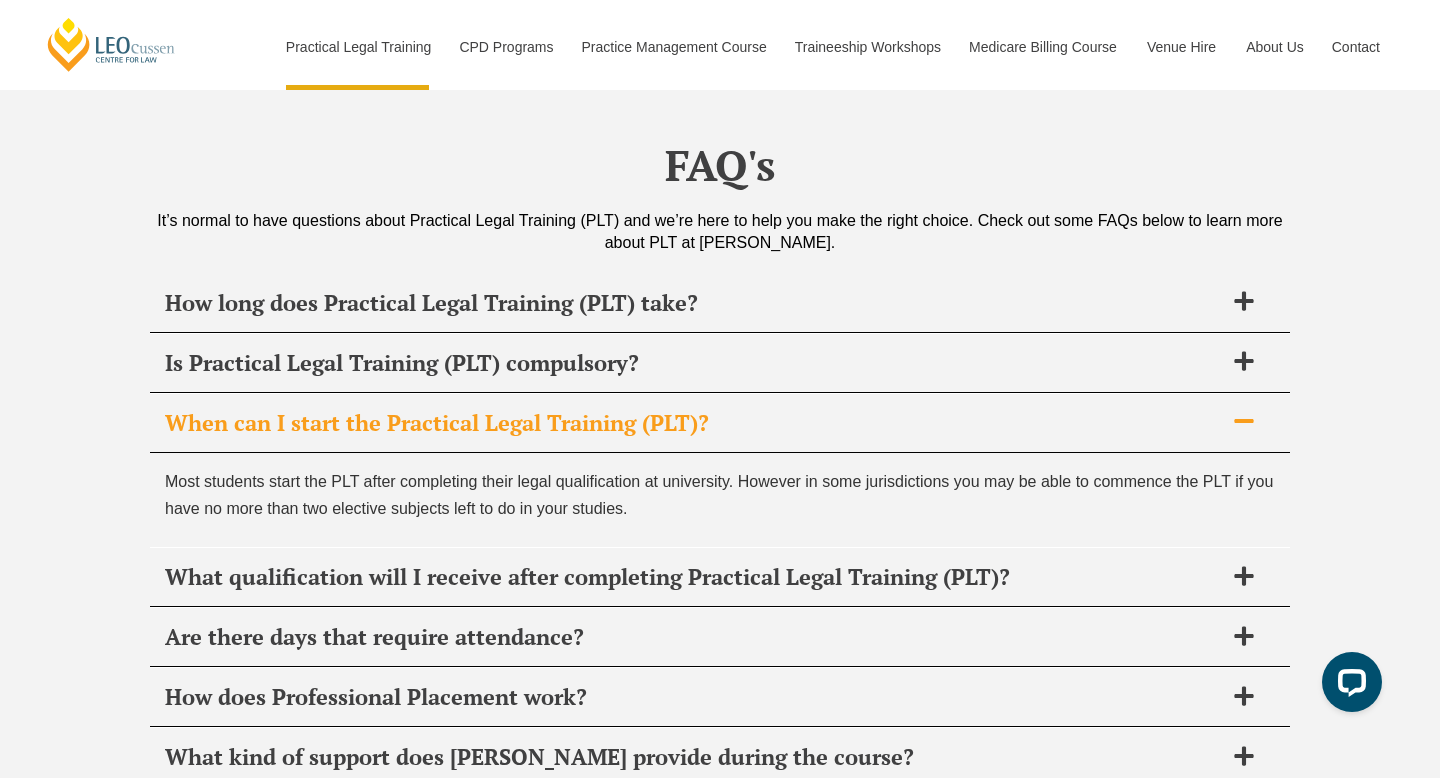 click on "When can I start the Practical Legal Training (PLT)?" at bounding box center [694, 423] 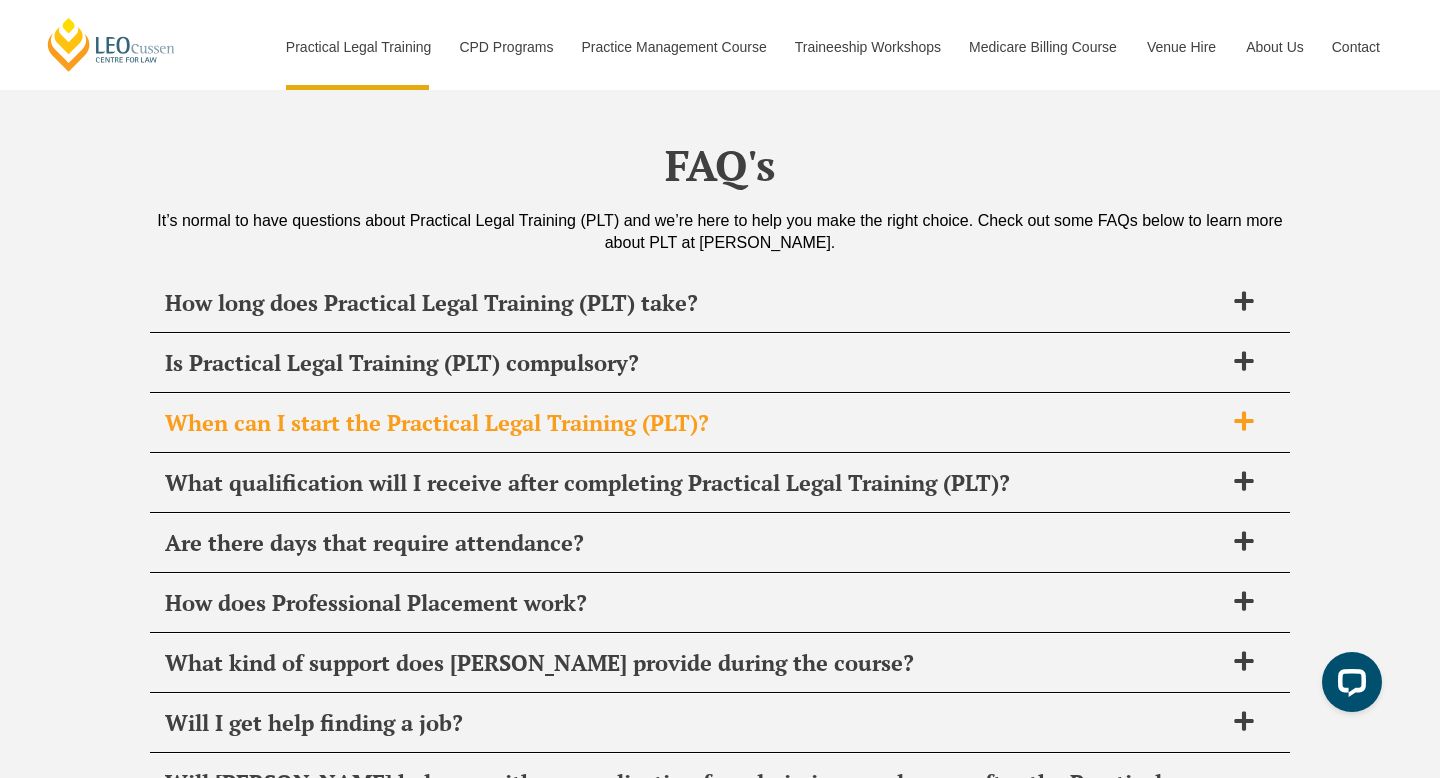 scroll, scrollTop: 9746, scrollLeft: 0, axis: vertical 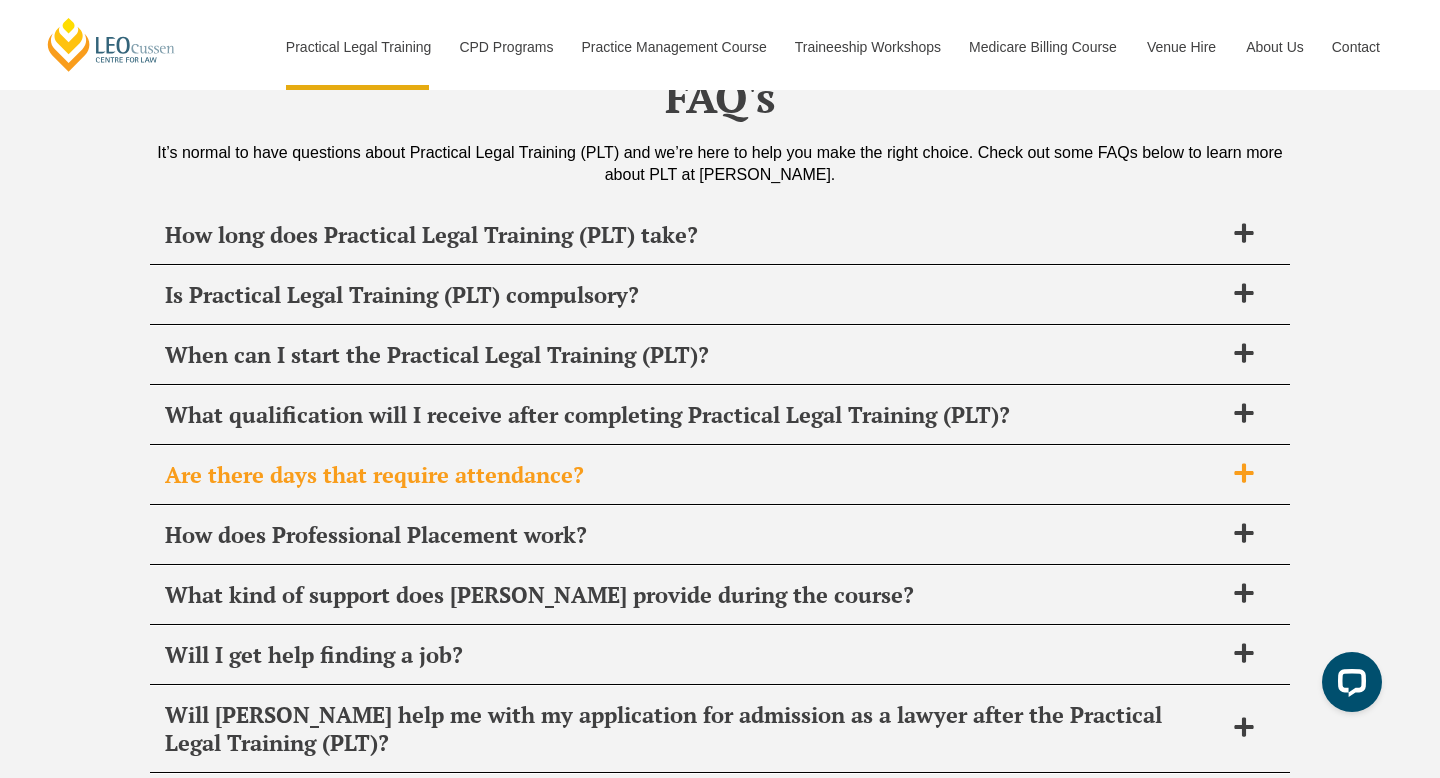 click on "Are there days that require attendance?" at bounding box center (720, 475) 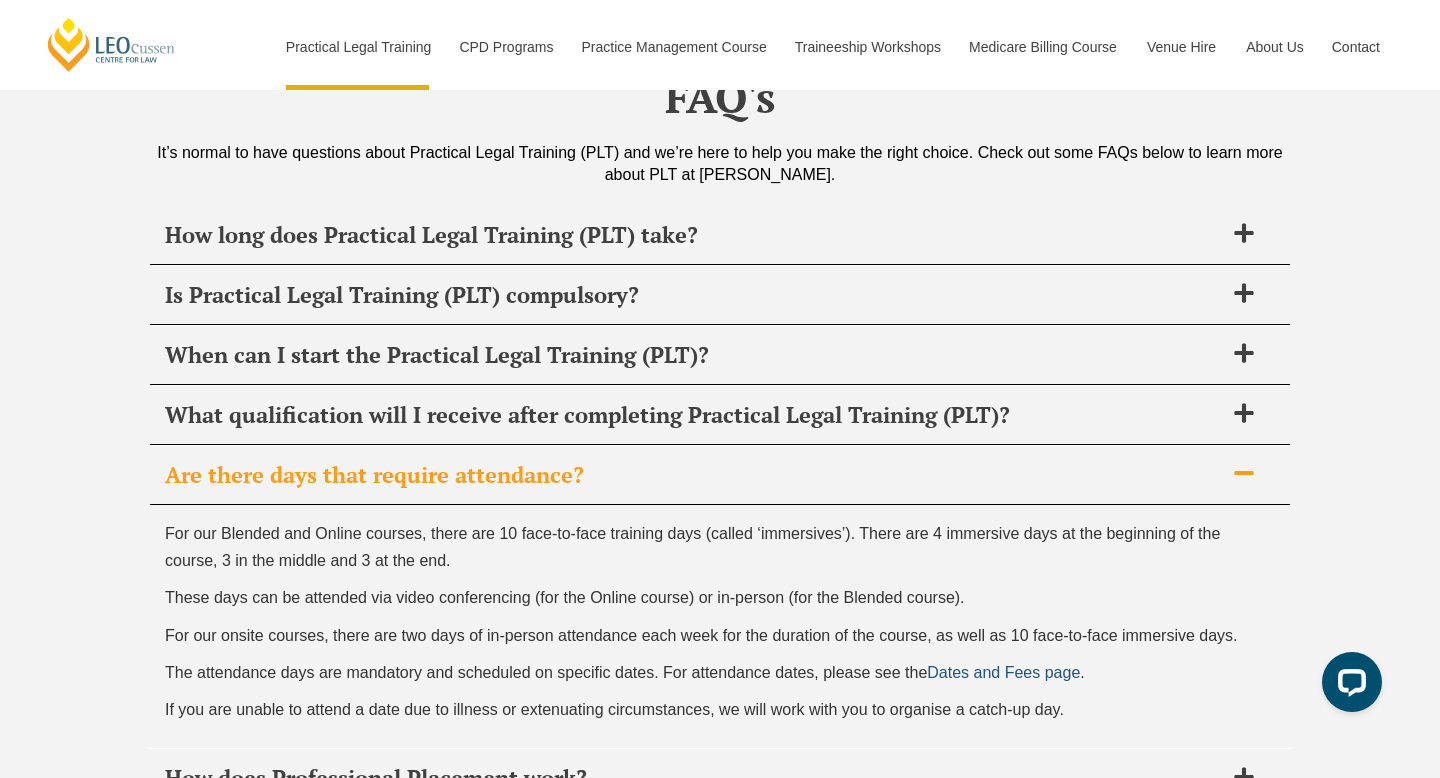 click on "Dates and Fees page" at bounding box center [1003, 672] 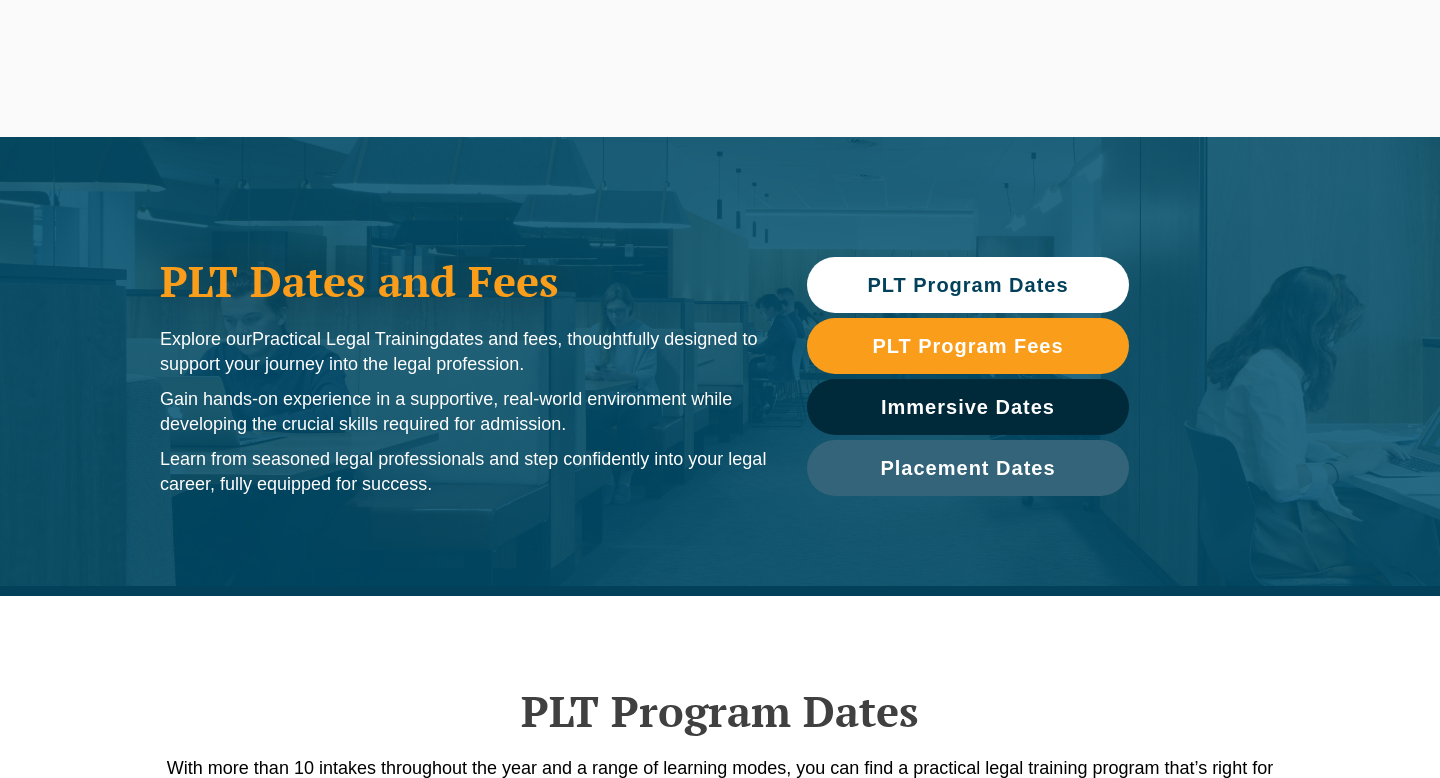 scroll, scrollTop: 0, scrollLeft: 0, axis: both 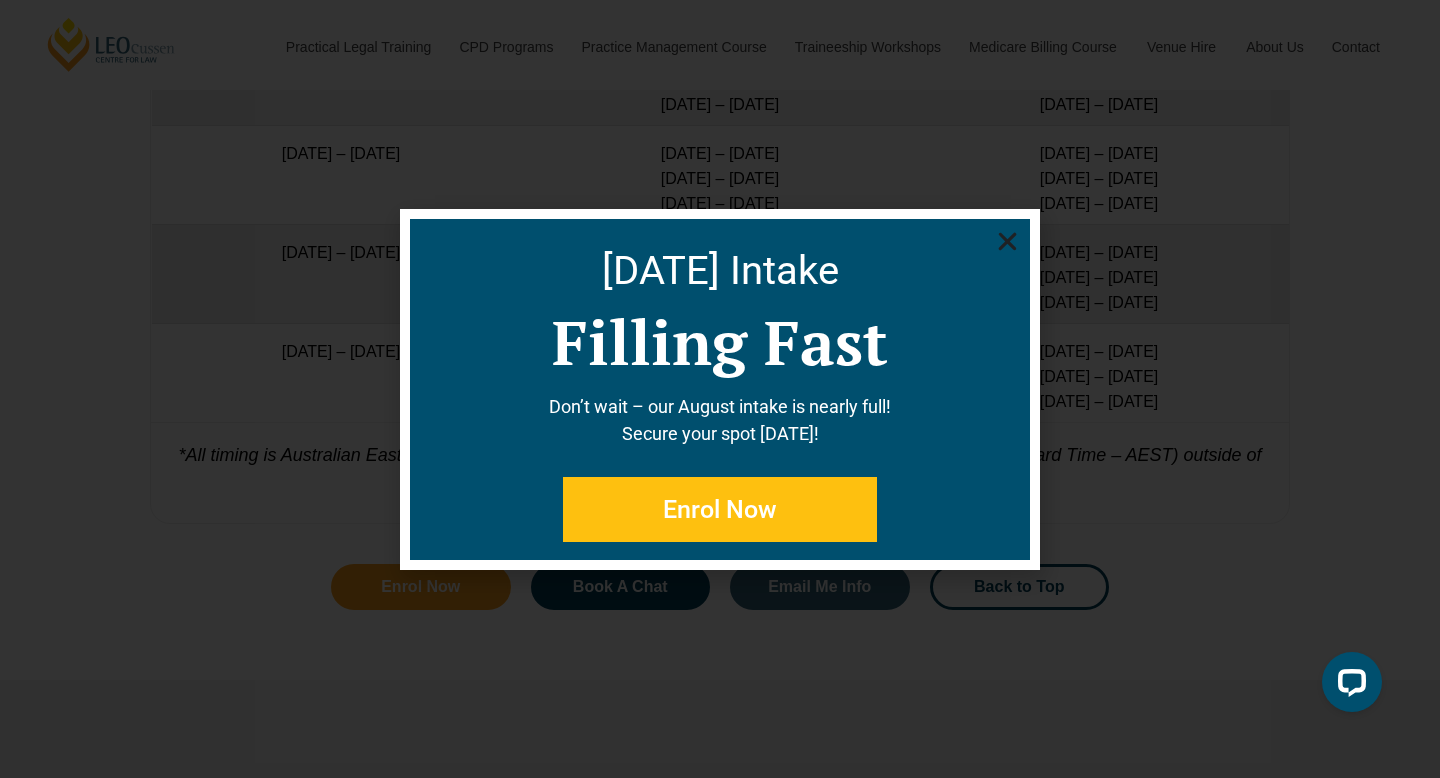 click on "August 2025 Intake            Filling Fast           Don’t wait – our August intake is nearly full! Secure your spot today!                 Enrol Now" at bounding box center [720, 389] 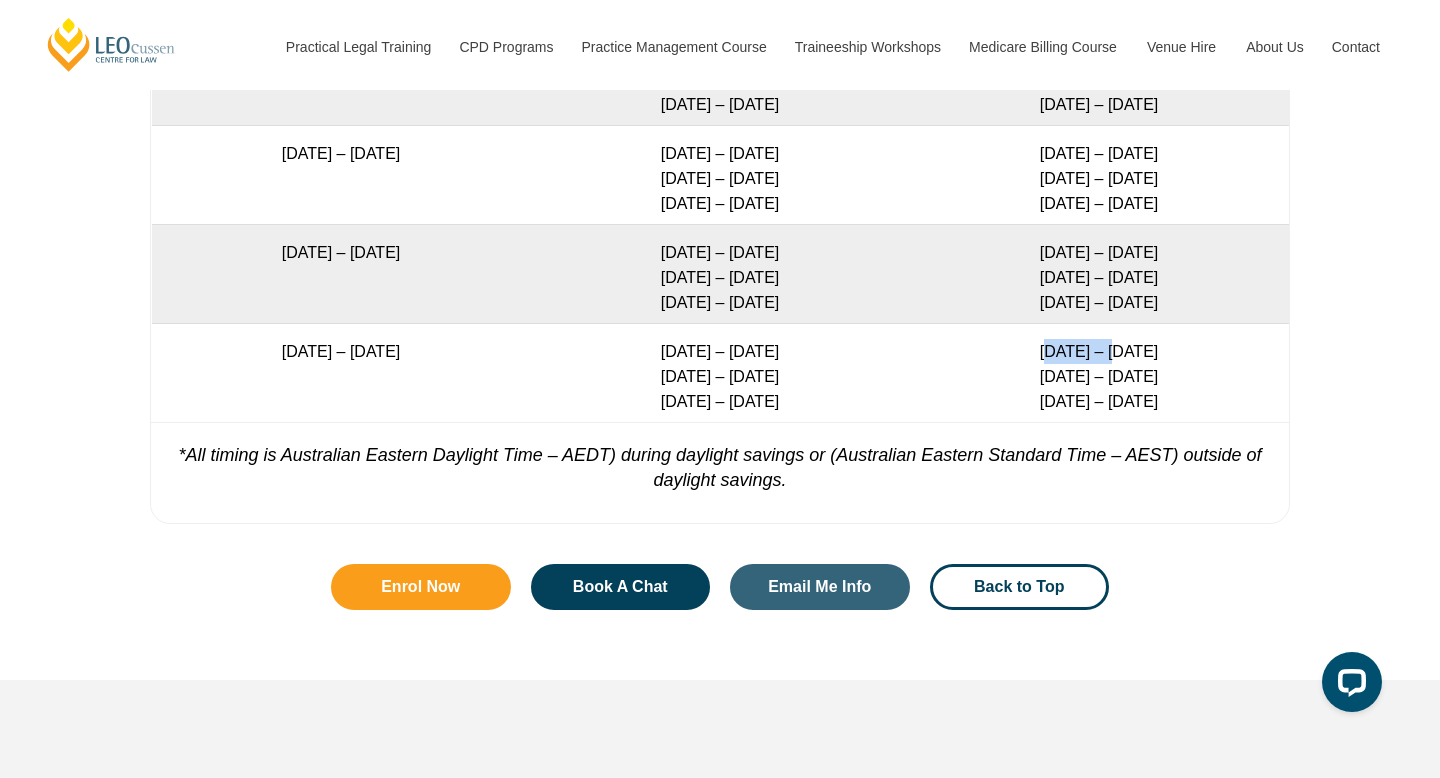 drag, startPoint x: 1042, startPoint y: 355, endPoint x: 1114, endPoint y: 358, distance: 72.06247 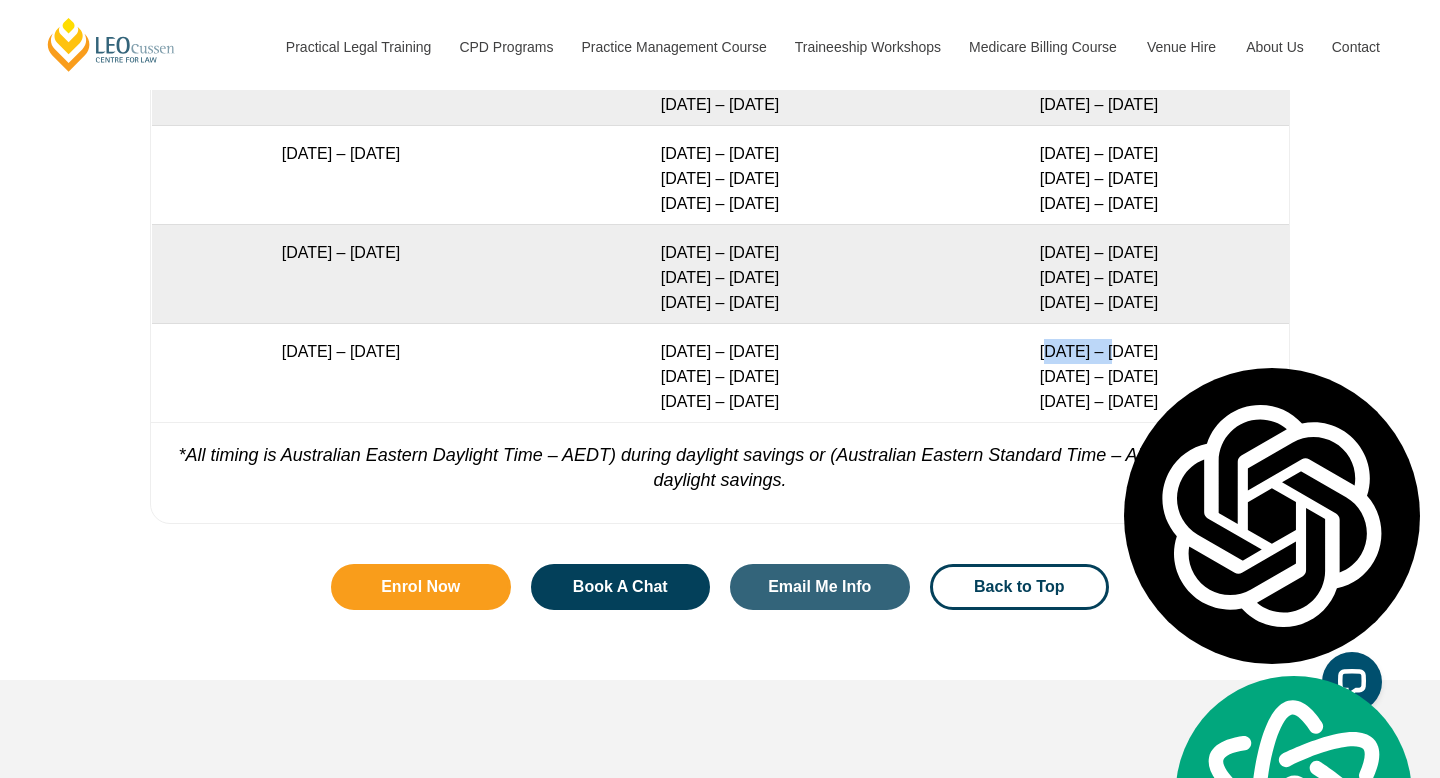 click on "15 – 18 Dec 2025  10 – 12 March 2026  28 – 30 April 2026" at bounding box center [720, 372] 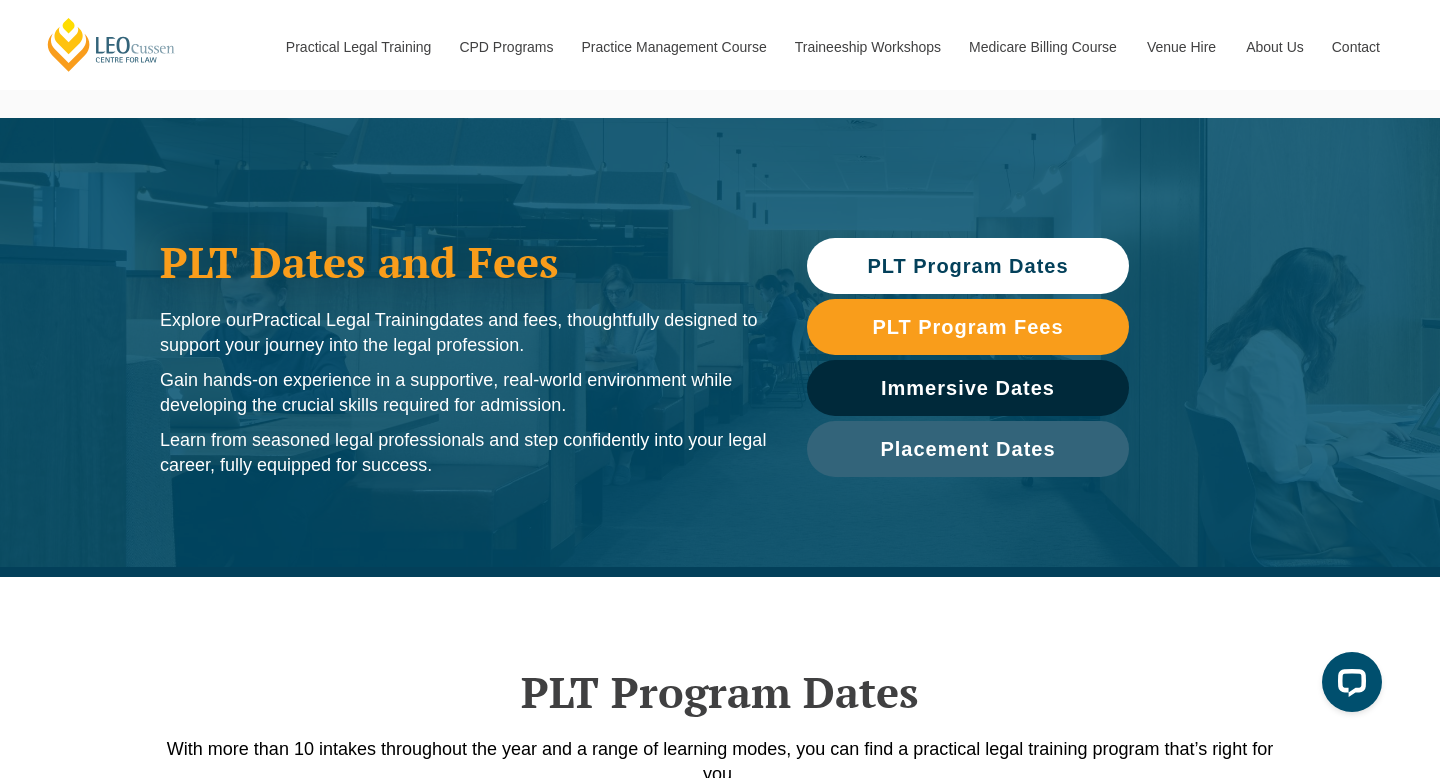 scroll, scrollTop: 0, scrollLeft: 0, axis: both 